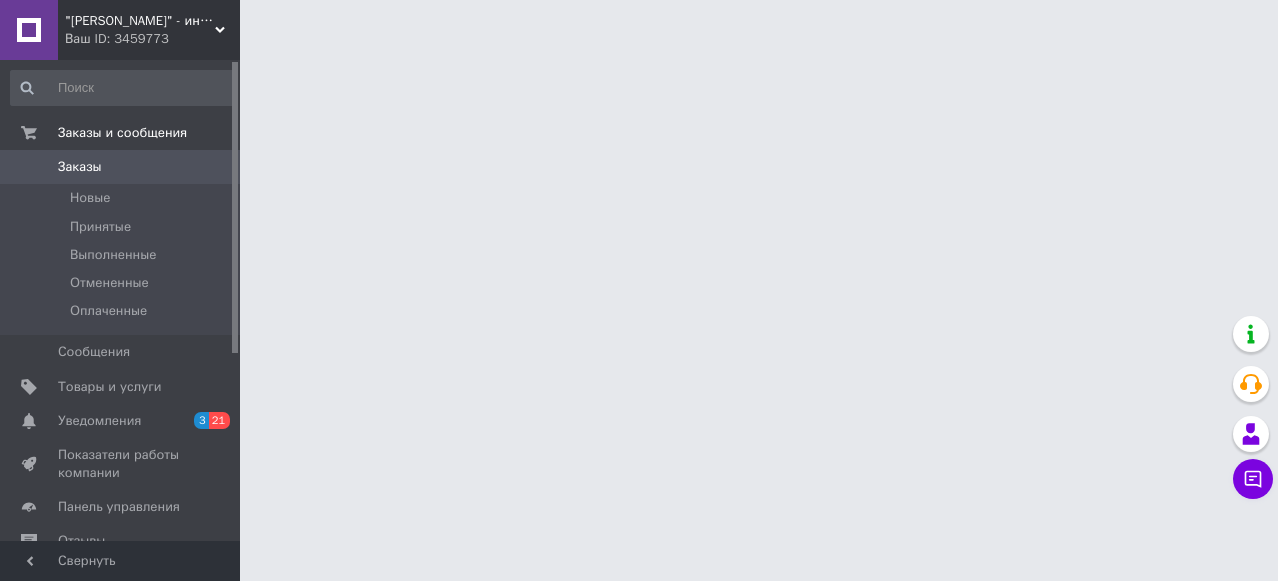 scroll, scrollTop: 0, scrollLeft: 0, axis: both 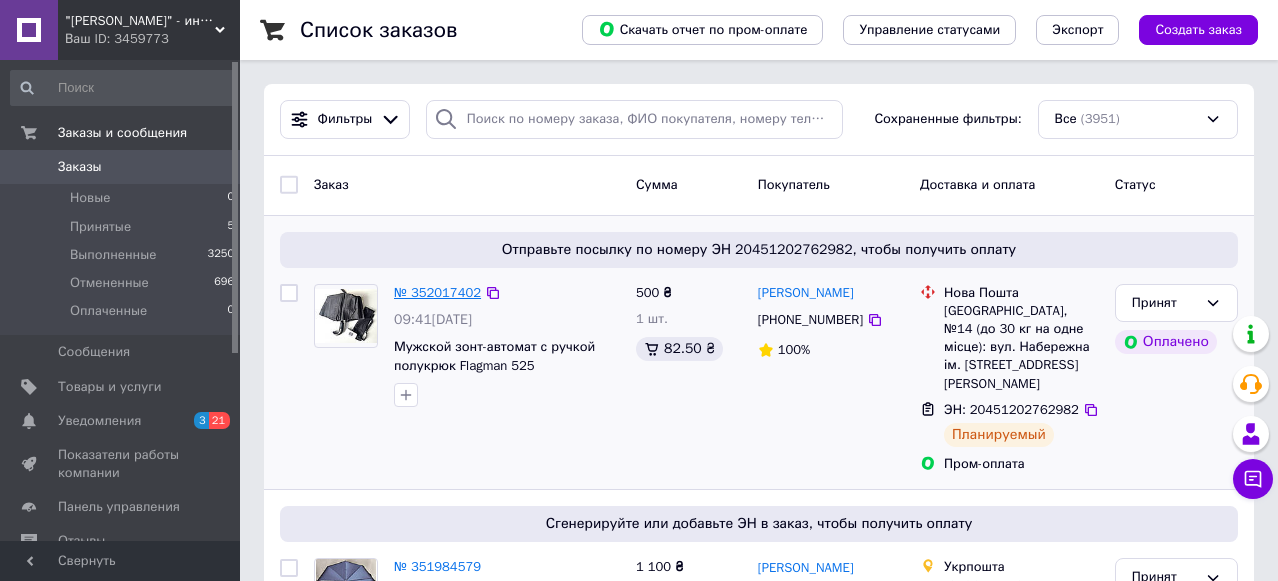 click on "№ 352017402" at bounding box center [437, 292] 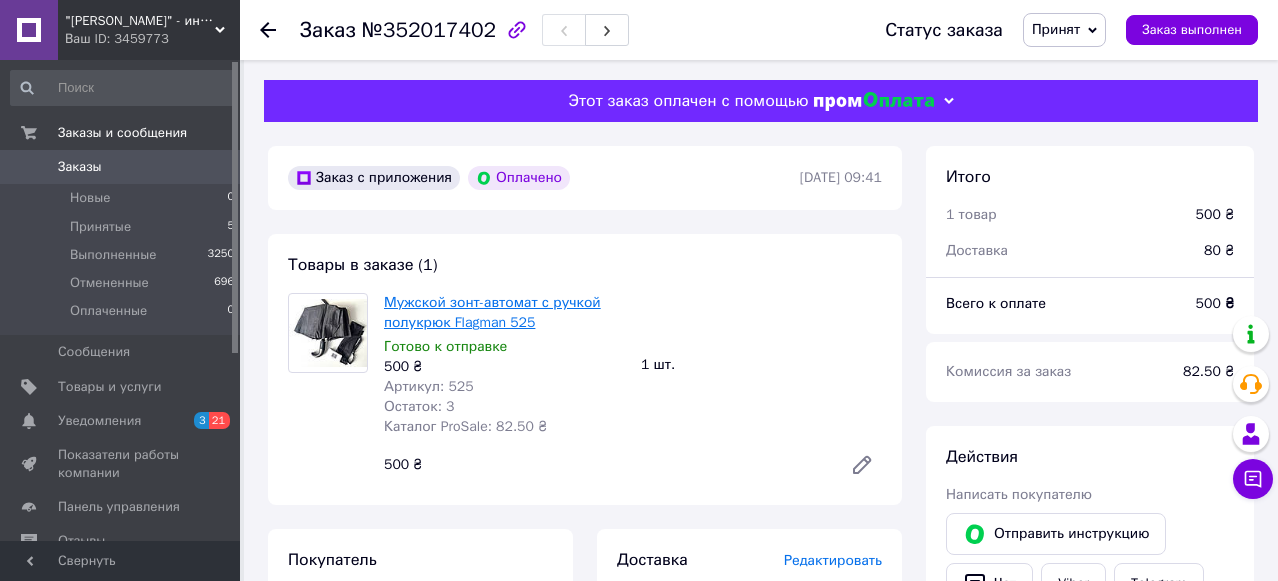 click on "Мужской зонт-автомат с ручкой полукрюк Flagman 525" at bounding box center (492, 312) 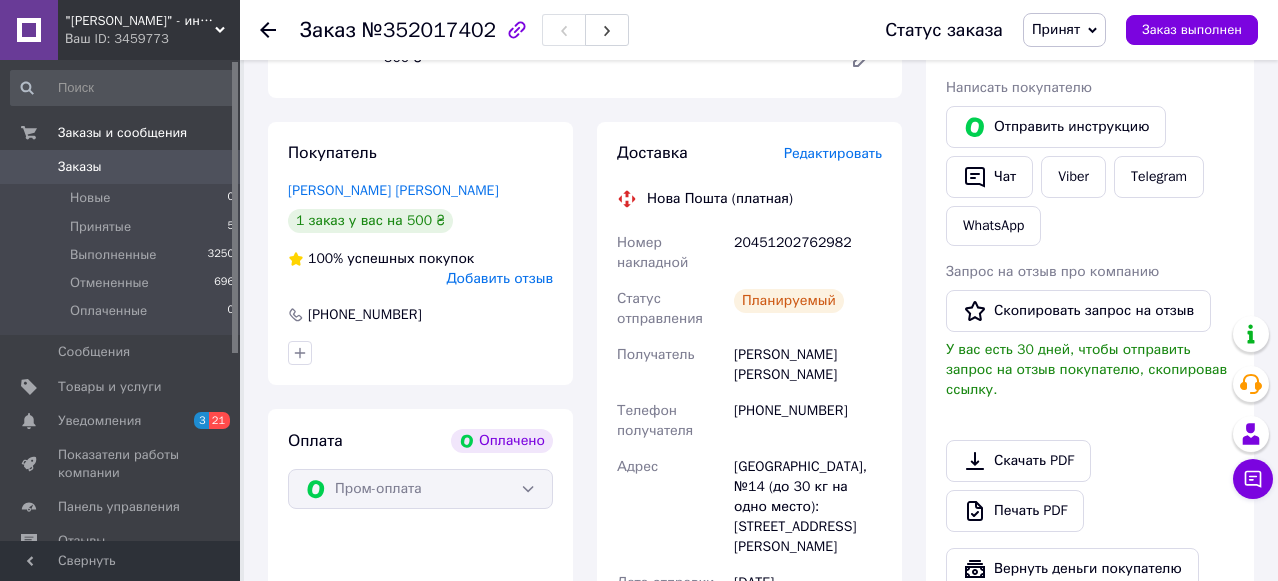 scroll, scrollTop: 372, scrollLeft: 0, axis: vertical 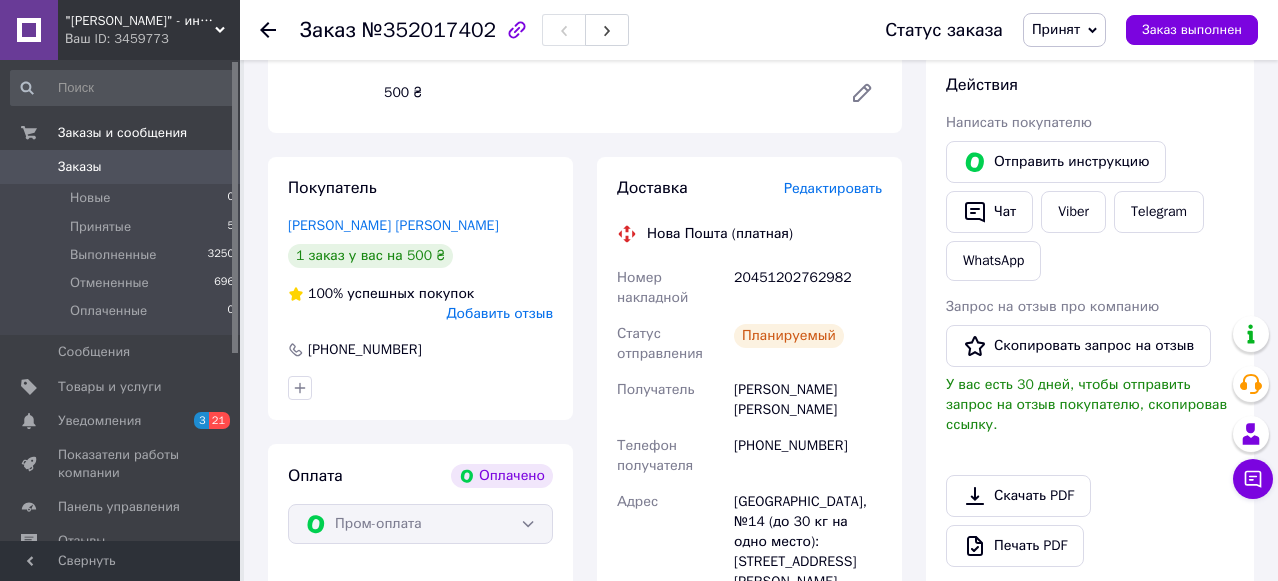 click on "Редактировать" at bounding box center [833, 188] 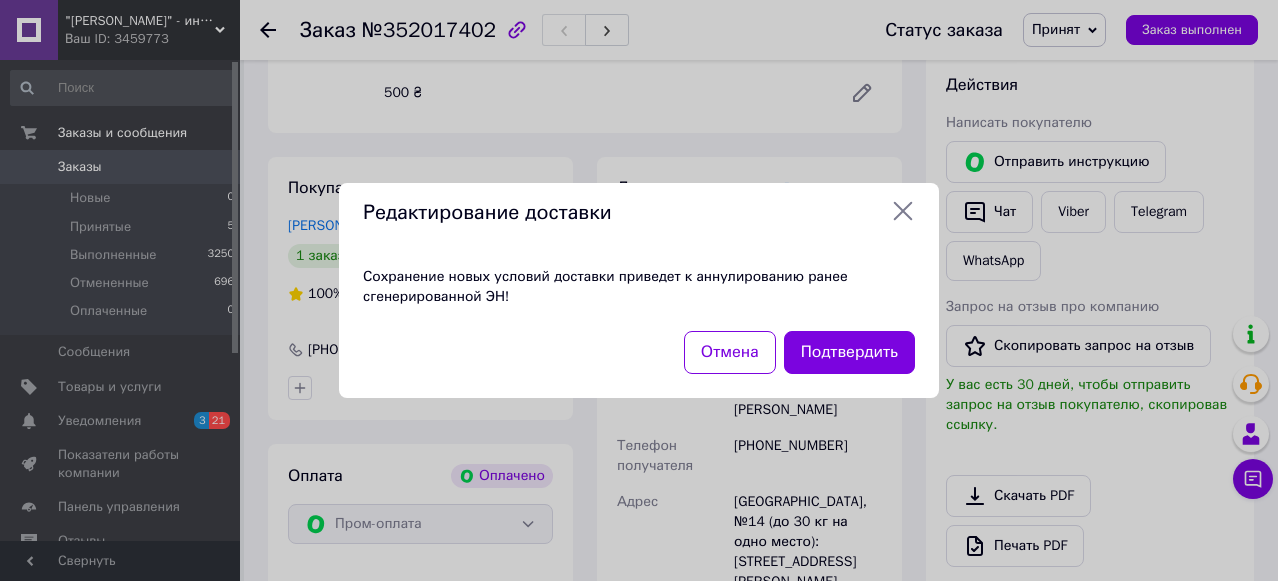 click 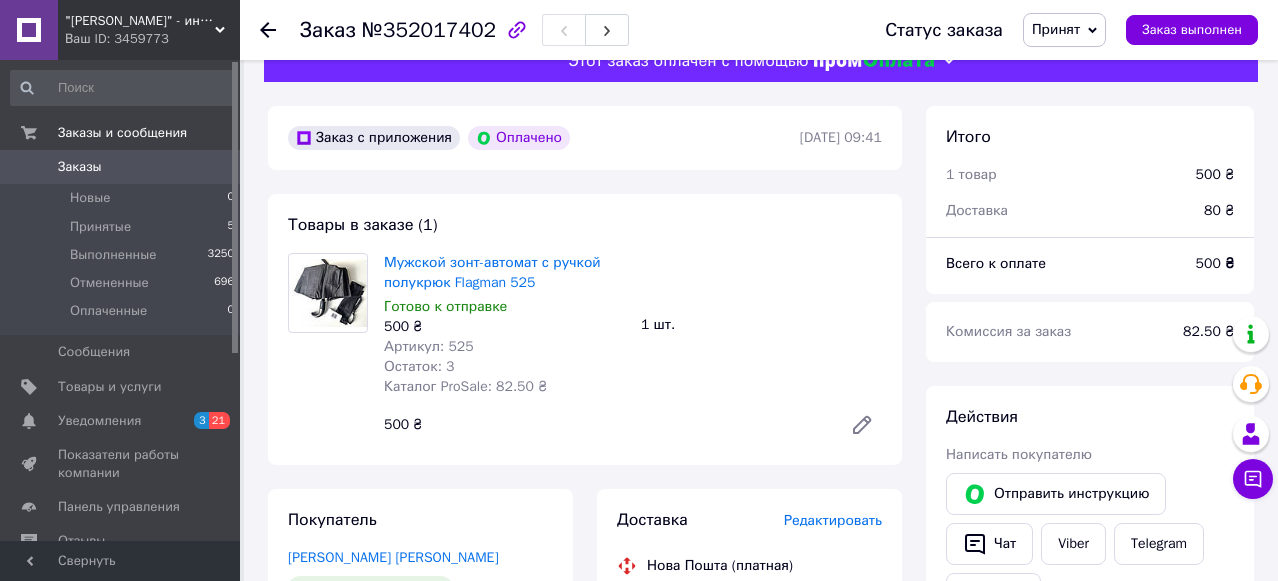 scroll, scrollTop: 0, scrollLeft: 0, axis: both 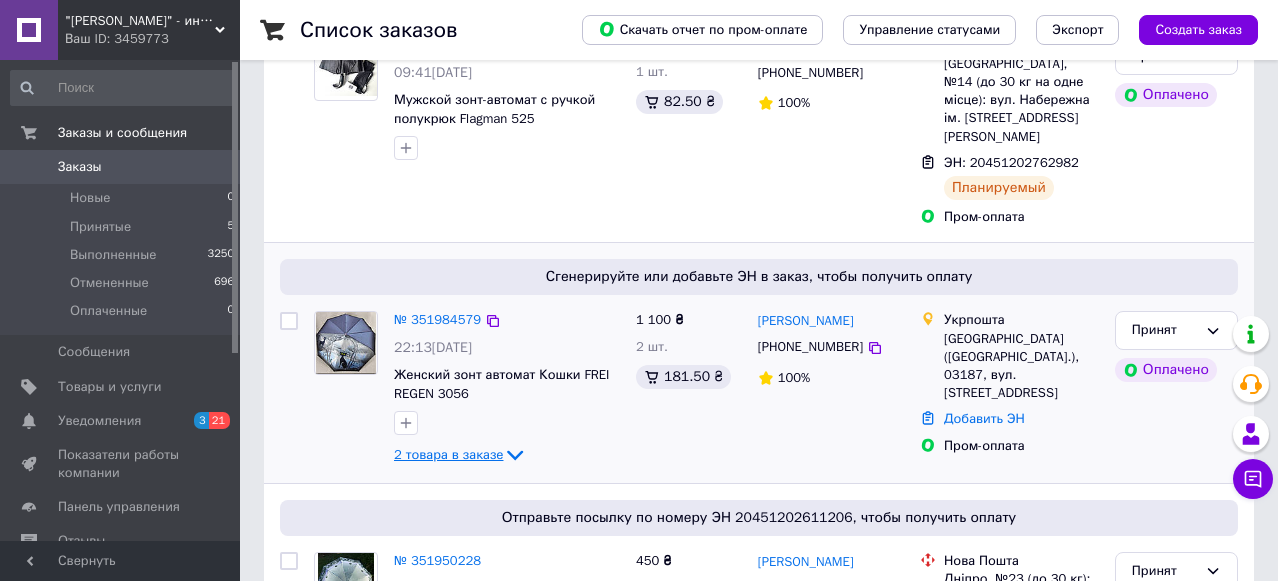 click on "2 товара в заказе" at bounding box center [448, 454] 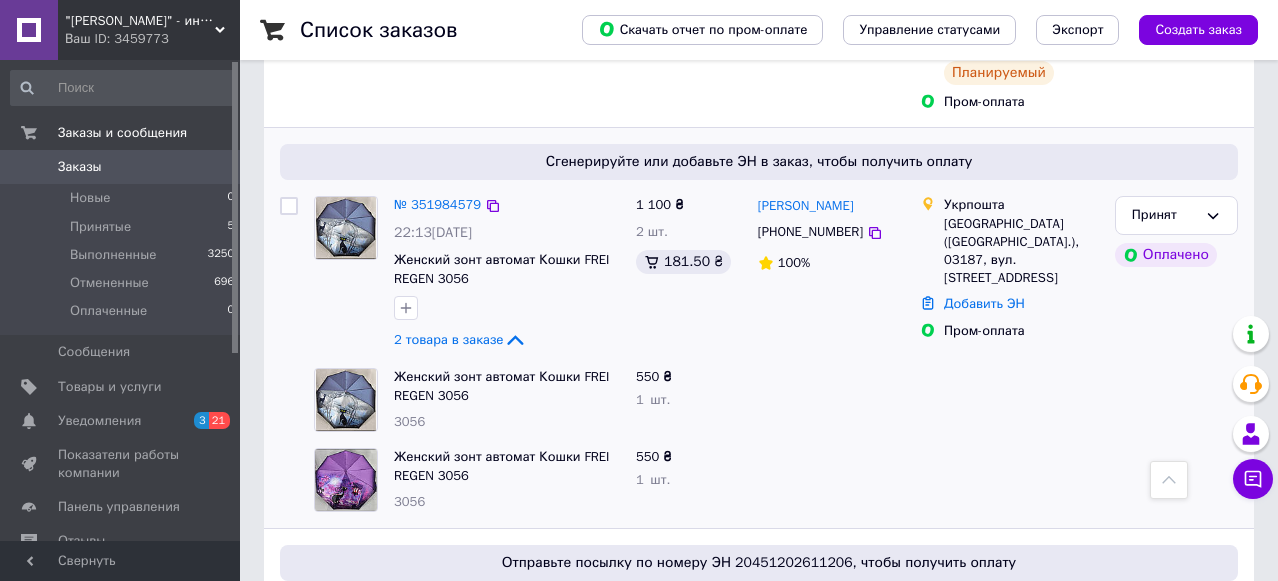 scroll, scrollTop: 357, scrollLeft: 0, axis: vertical 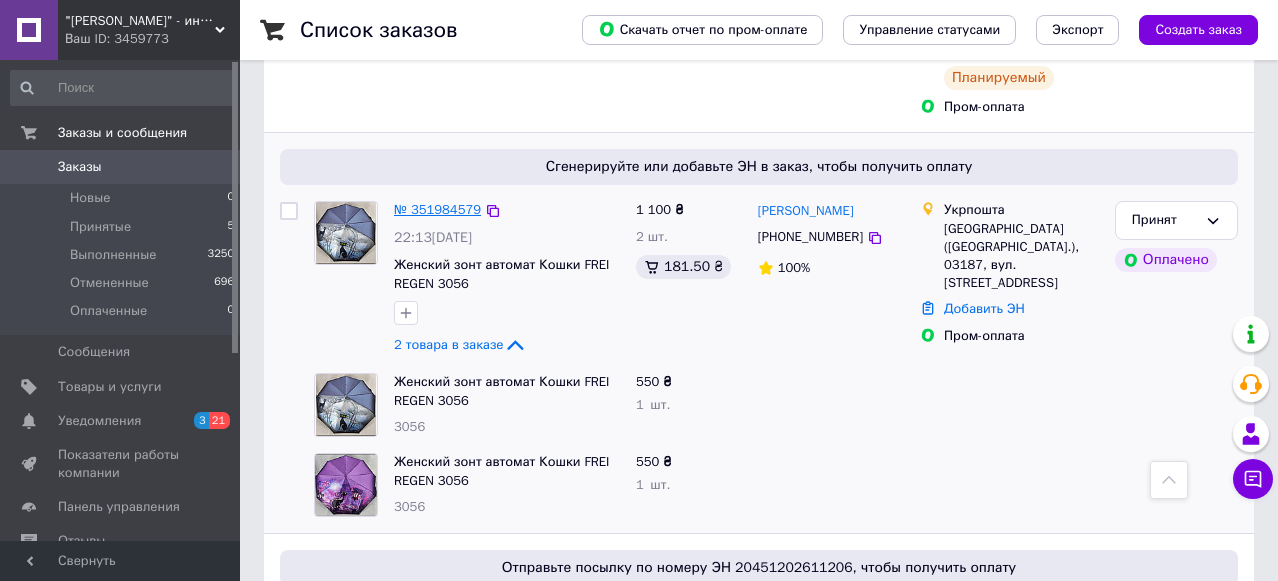 click on "№ 351984579" at bounding box center [437, 209] 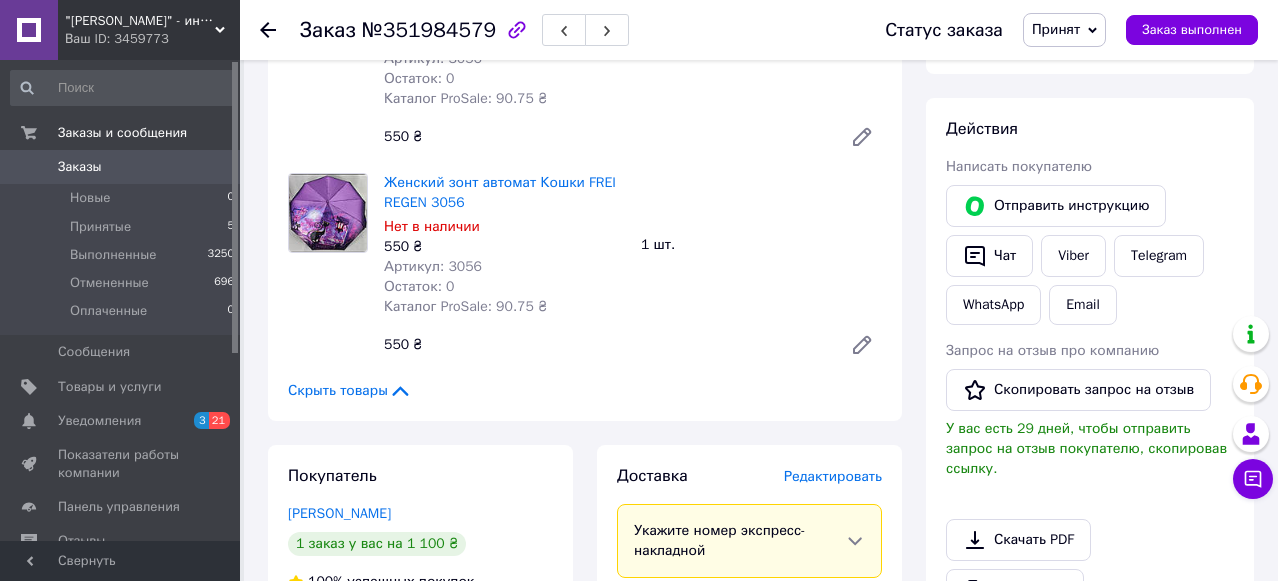 scroll, scrollTop: 594, scrollLeft: 0, axis: vertical 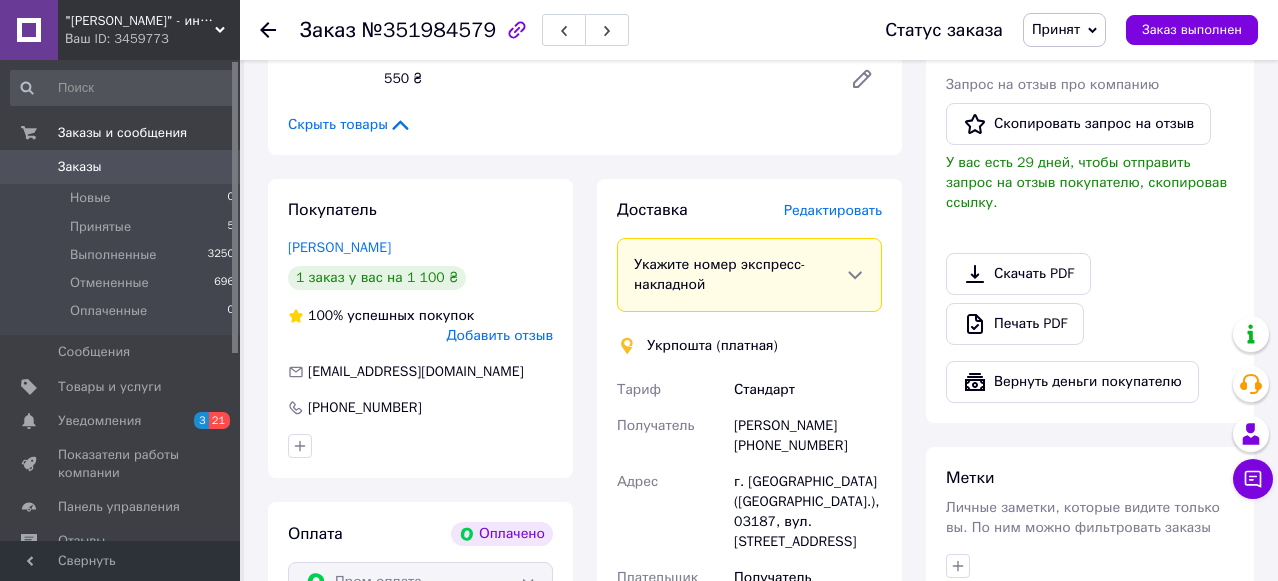 click on "Редактировать" at bounding box center [833, 210] 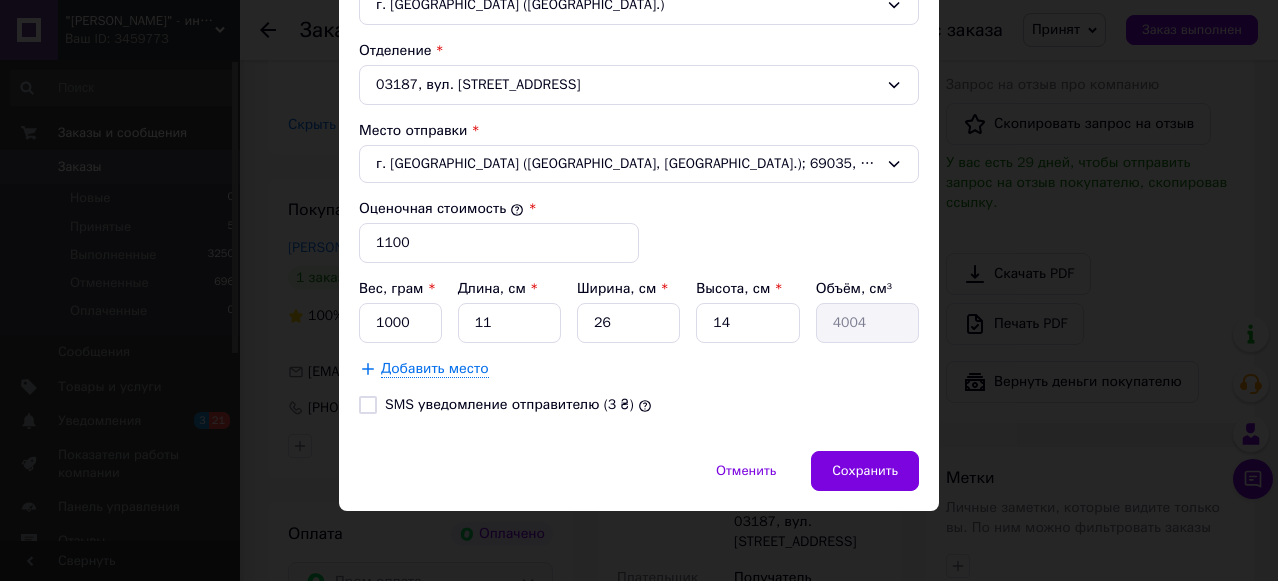 scroll, scrollTop: 669, scrollLeft: 0, axis: vertical 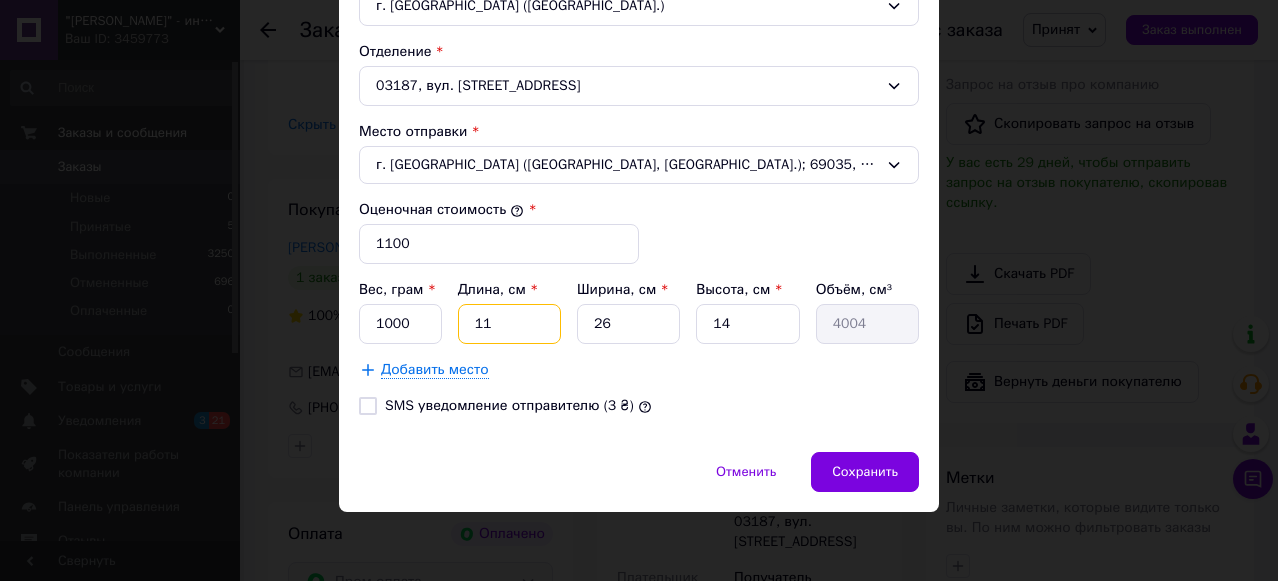 click on "11" at bounding box center [509, 324] 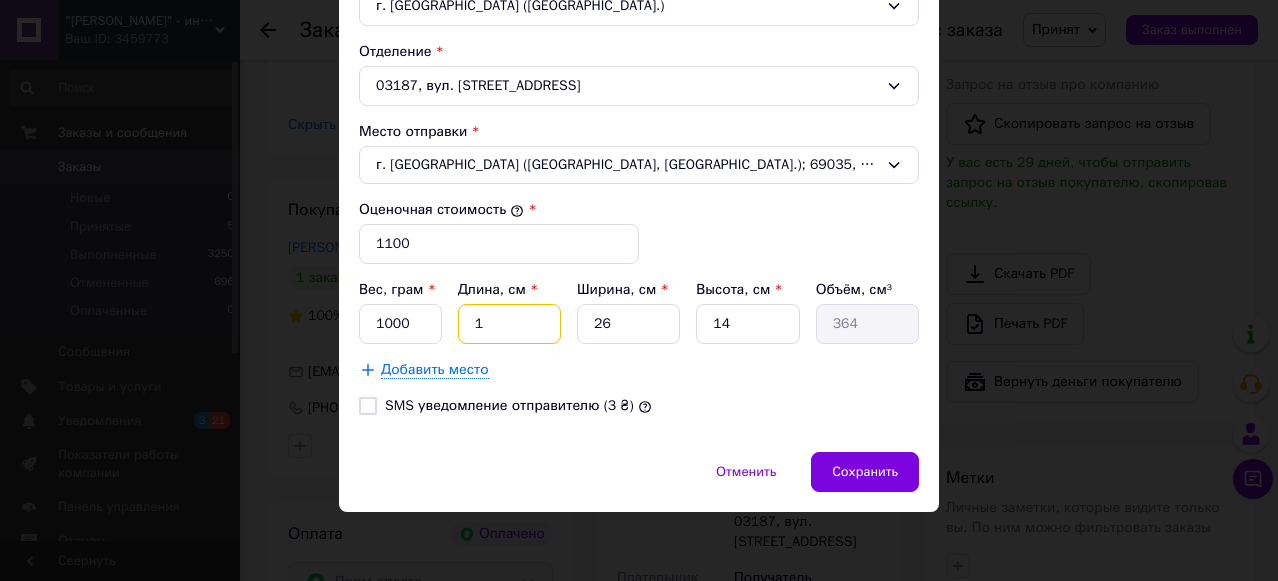 type 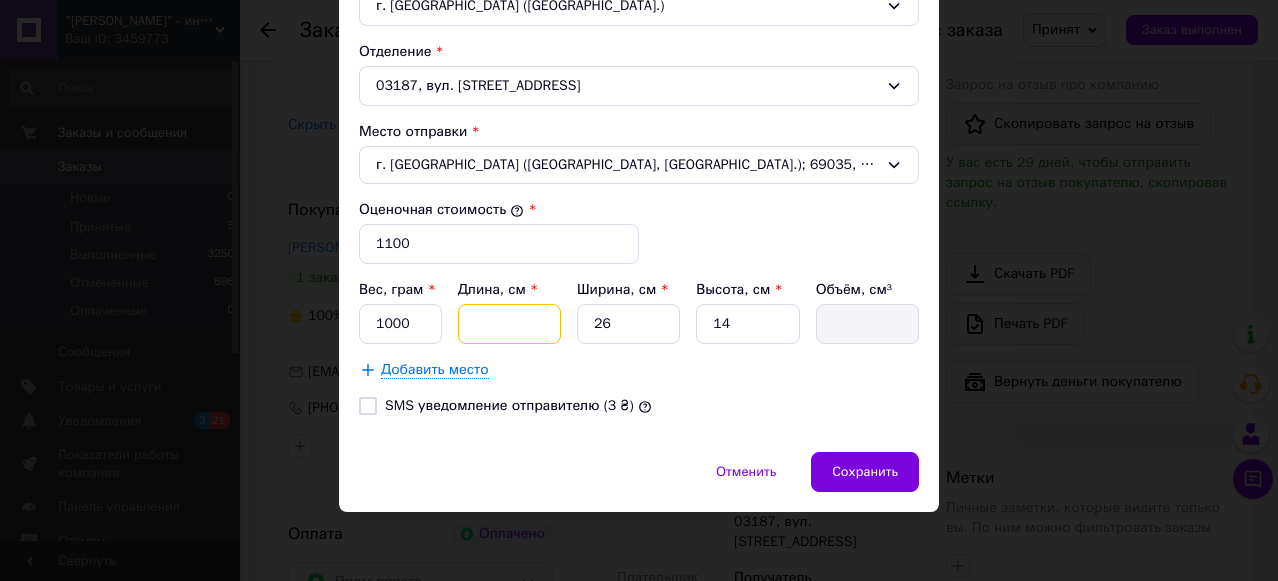 type on "5" 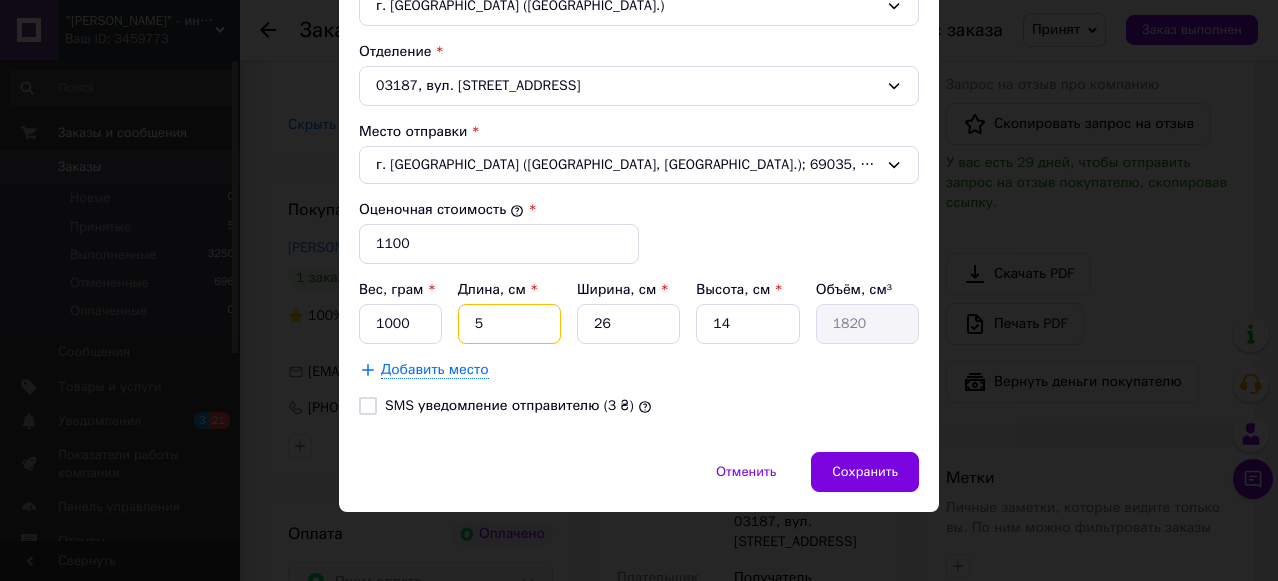 type on "55" 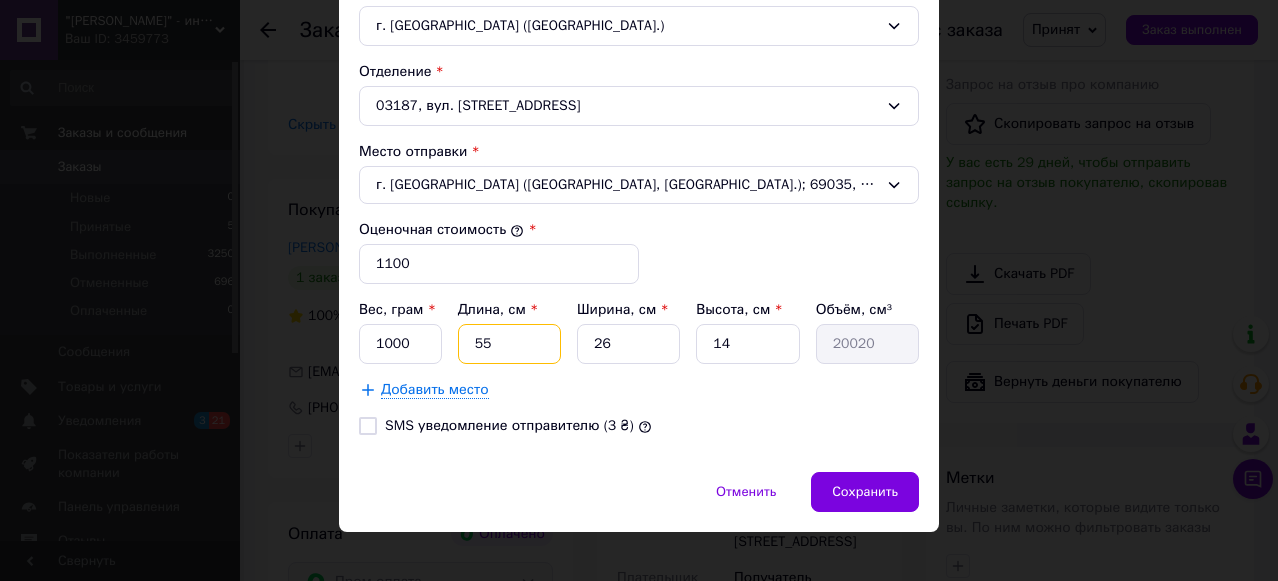 scroll, scrollTop: 670, scrollLeft: 0, axis: vertical 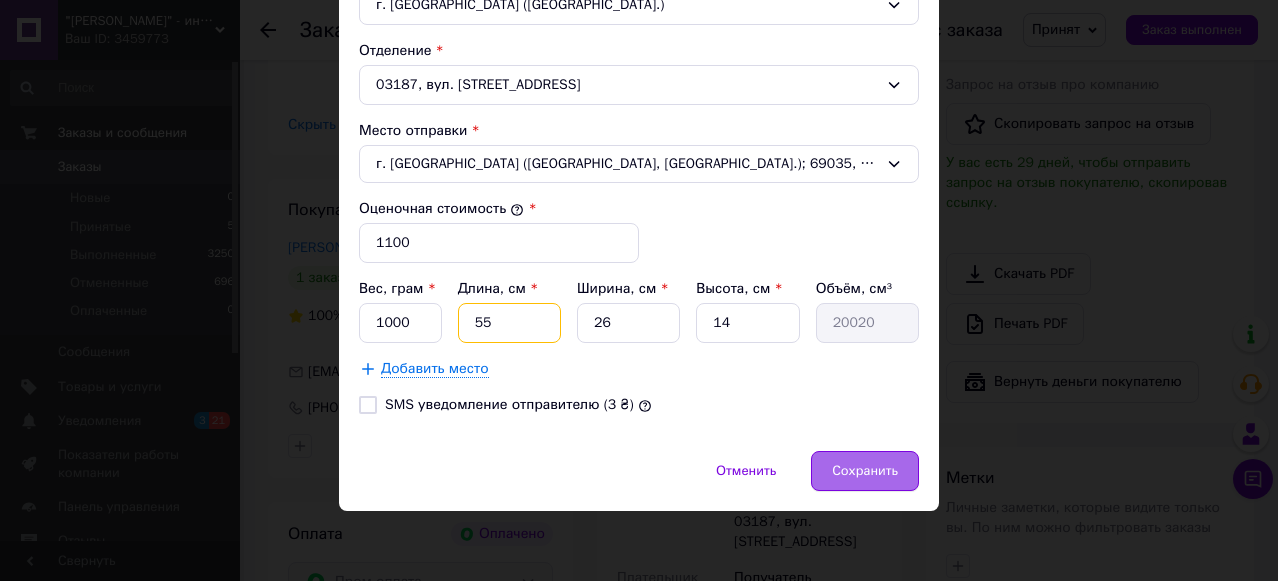 type on "55" 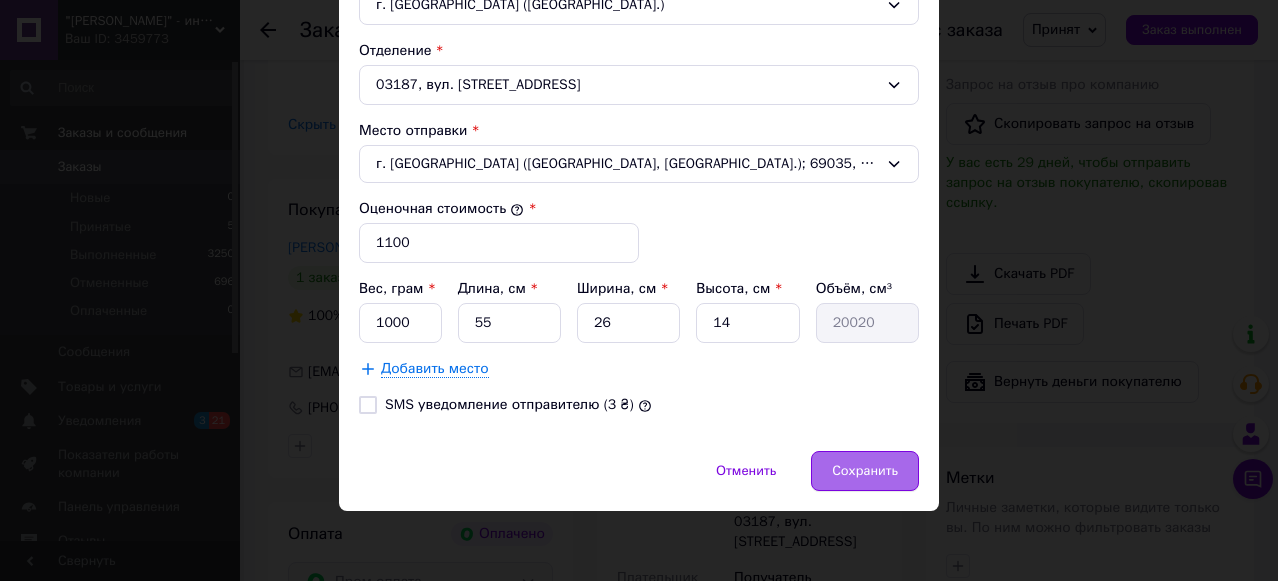 click on "Сохранить" at bounding box center [865, 471] 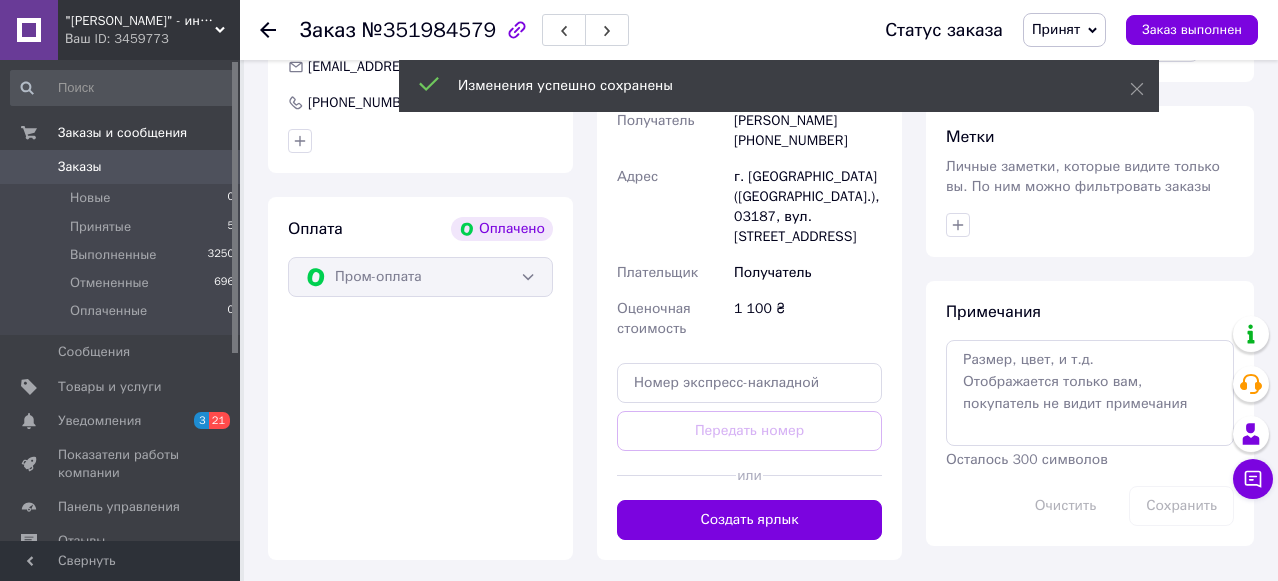 scroll, scrollTop: 906, scrollLeft: 0, axis: vertical 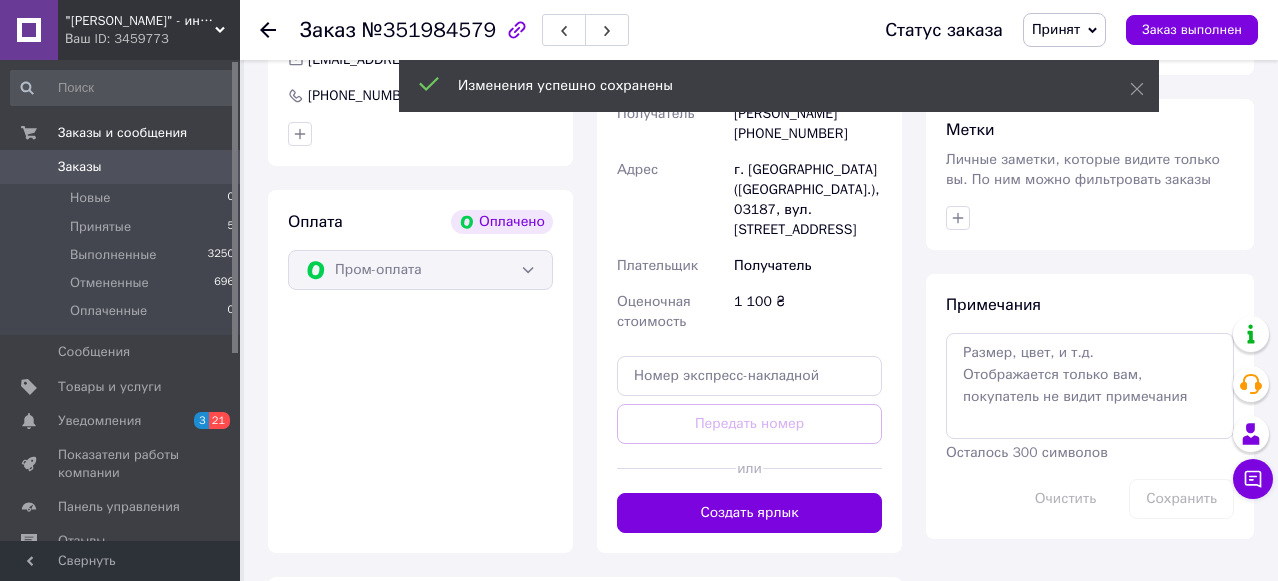 click on "Создать ярлык" at bounding box center (749, 513) 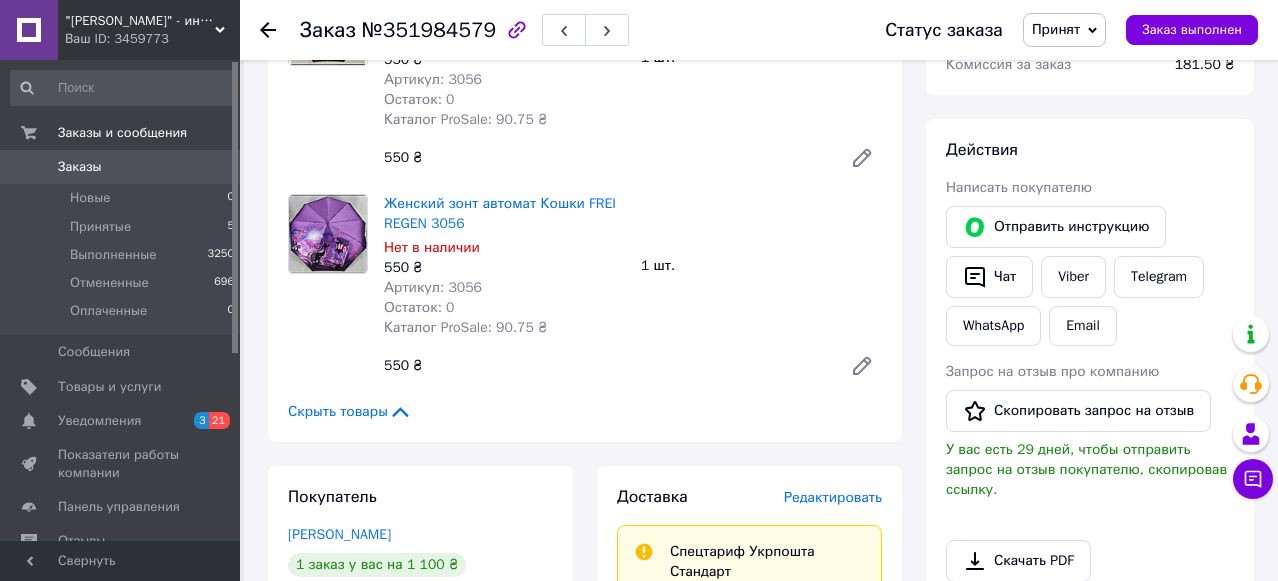 scroll, scrollTop: 288, scrollLeft: 0, axis: vertical 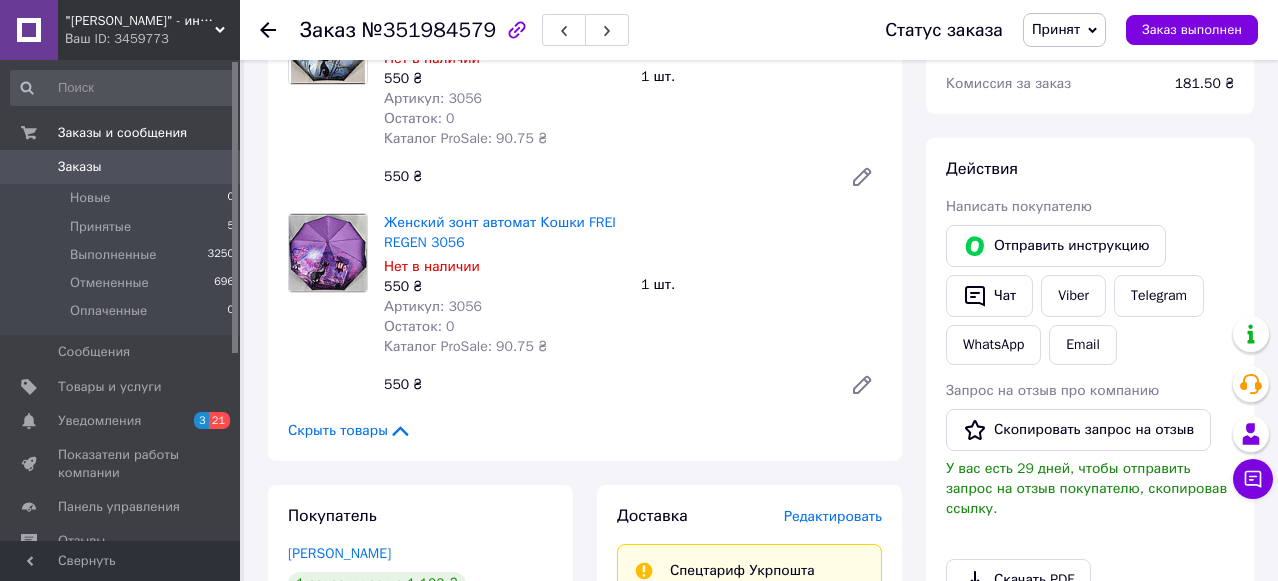 click 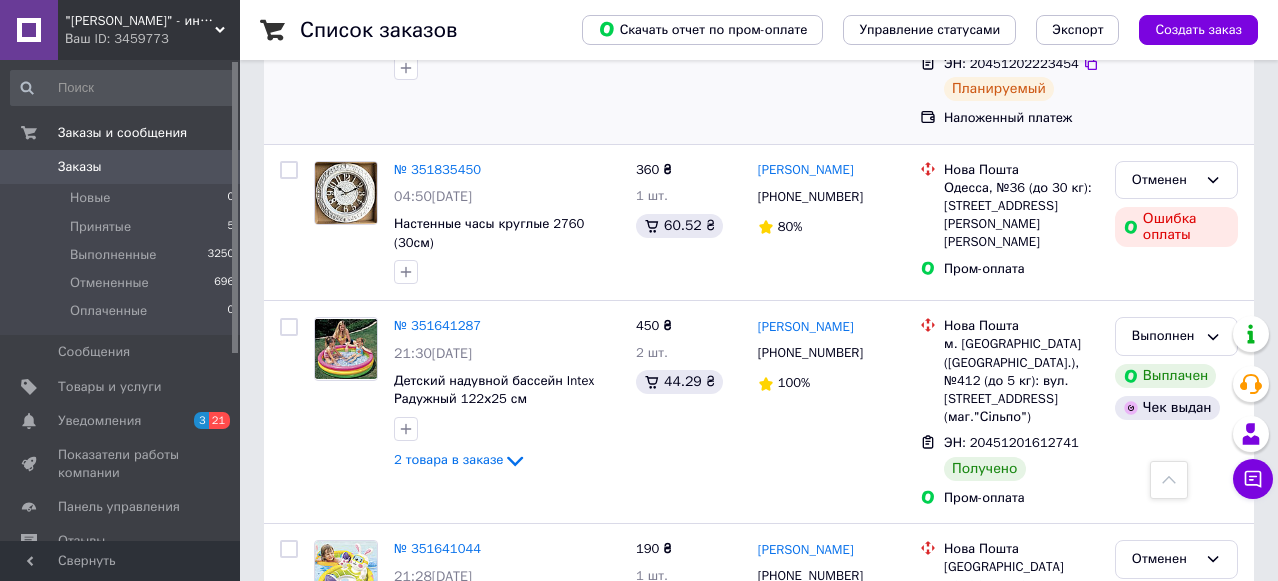 scroll, scrollTop: 1073, scrollLeft: 0, axis: vertical 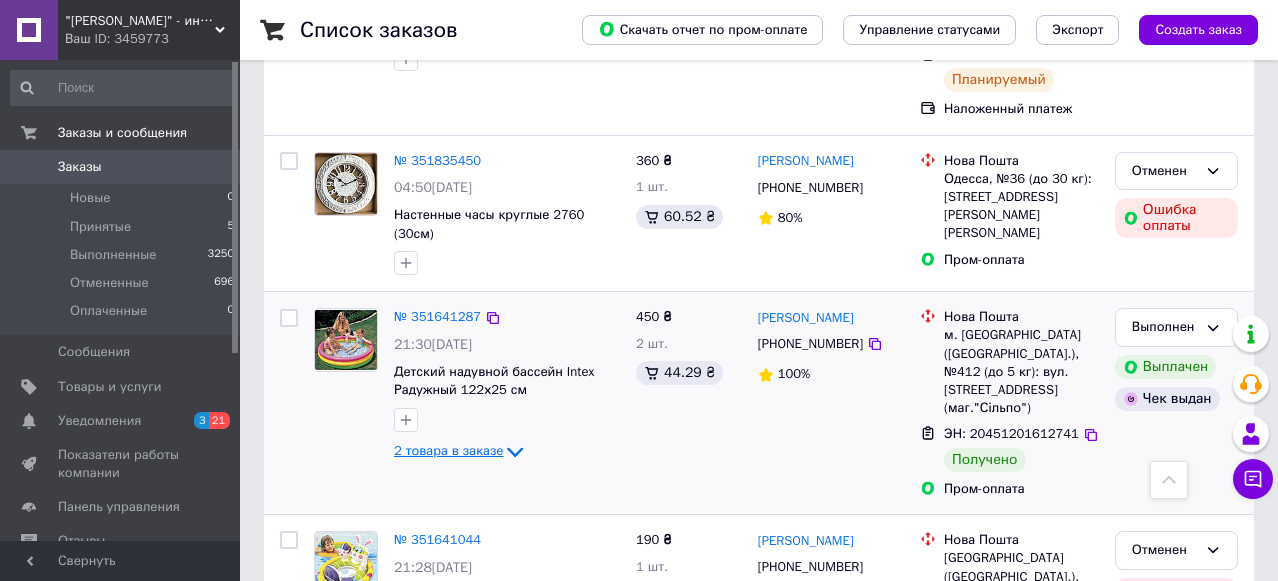click on "2 товара в заказе" at bounding box center [448, 451] 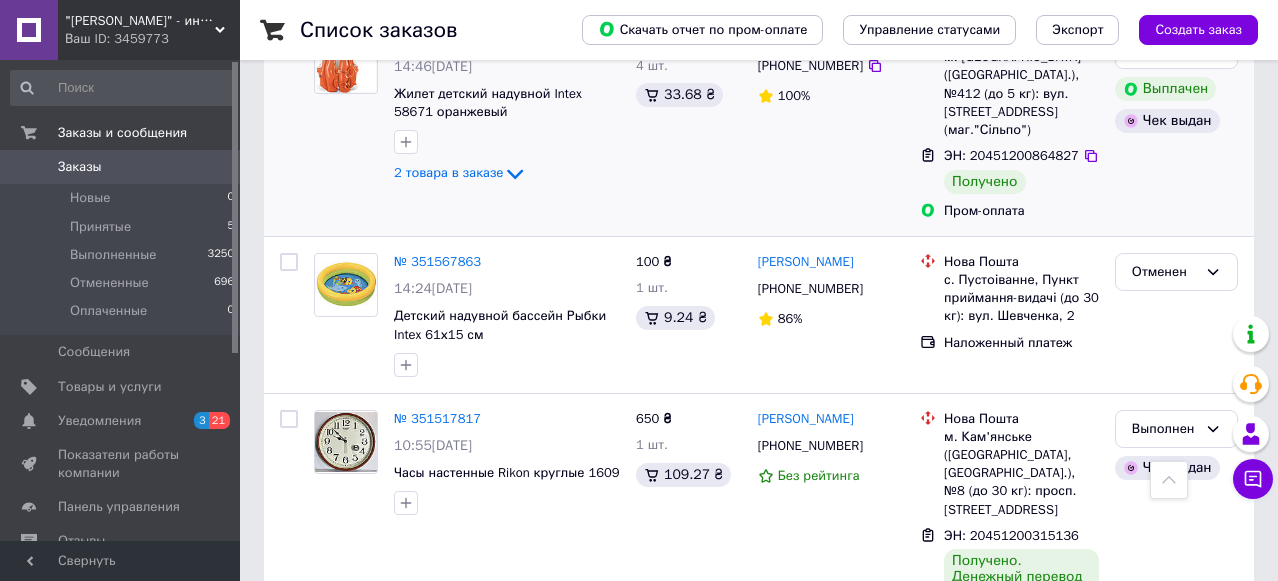 scroll, scrollTop: 2096, scrollLeft: 0, axis: vertical 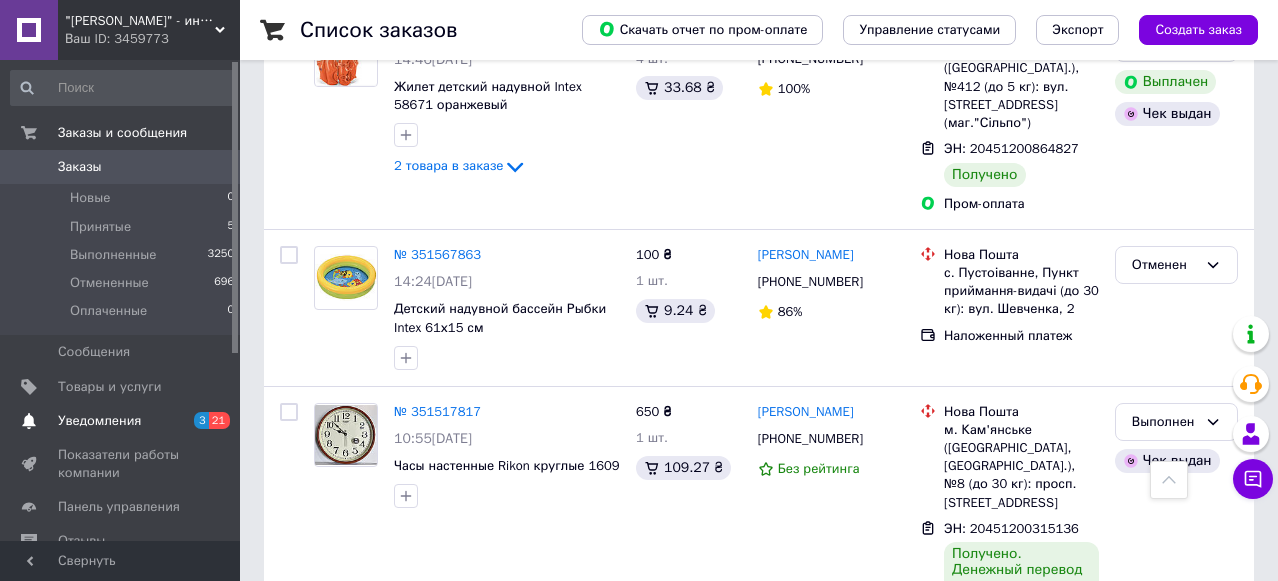 click on "Уведомления" at bounding box center [99, 421] 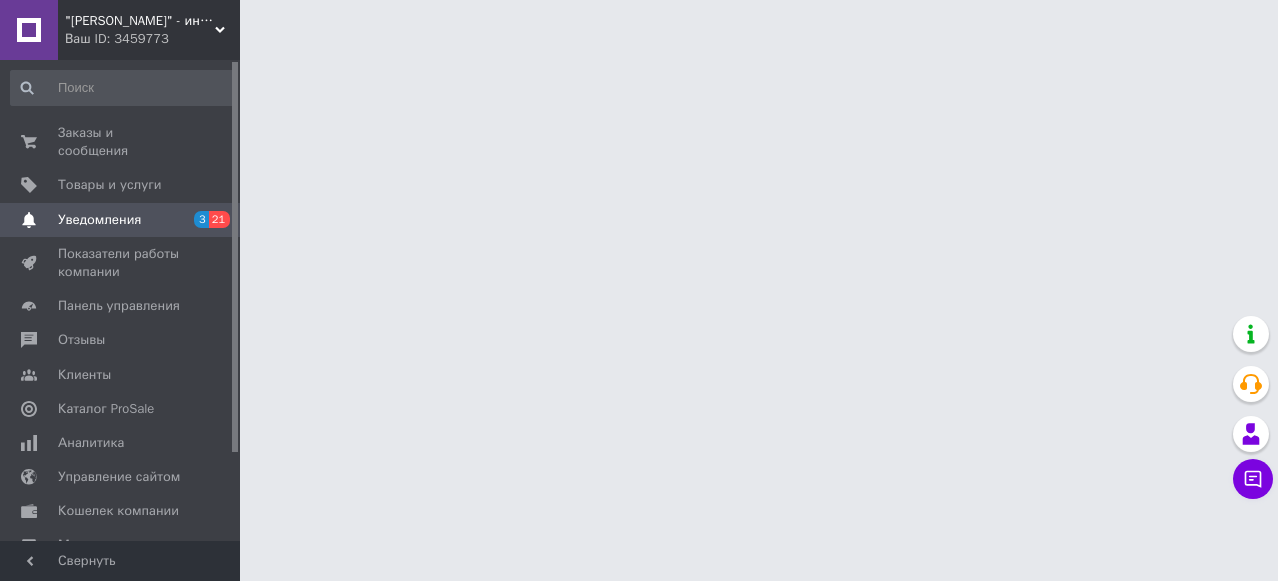scroll, scrollTop: 0, scrollLeft: 0, axis: both 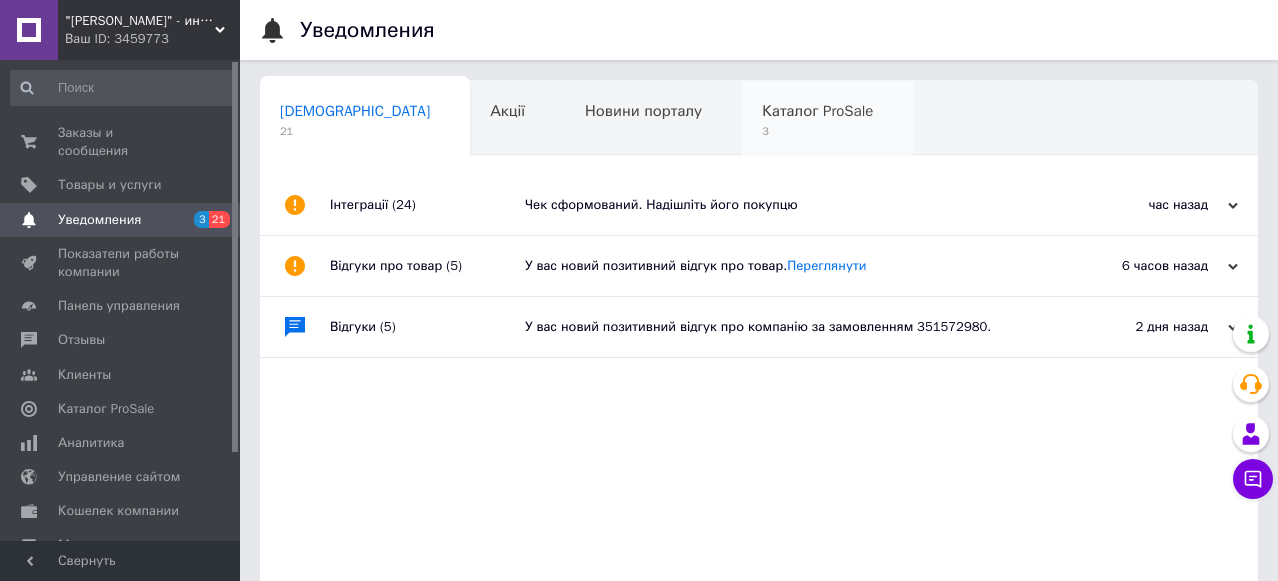 click on "Каталог ProSale" at bounding box center (817, 111) 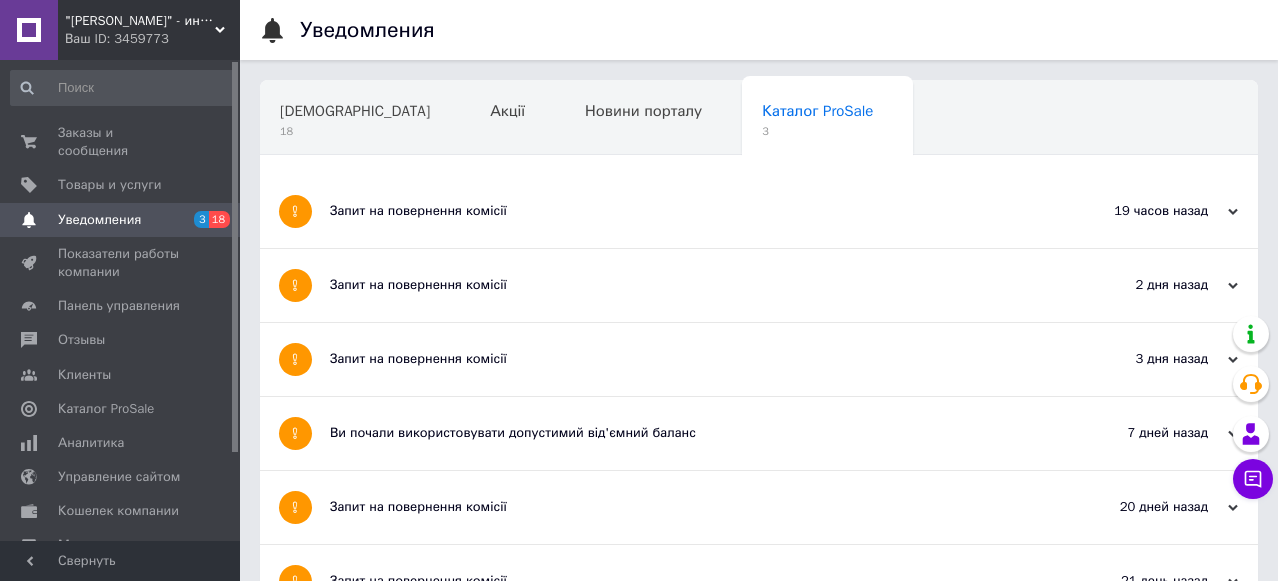 click on "Запит на повернення комісії" at bounding box center (684, 211) 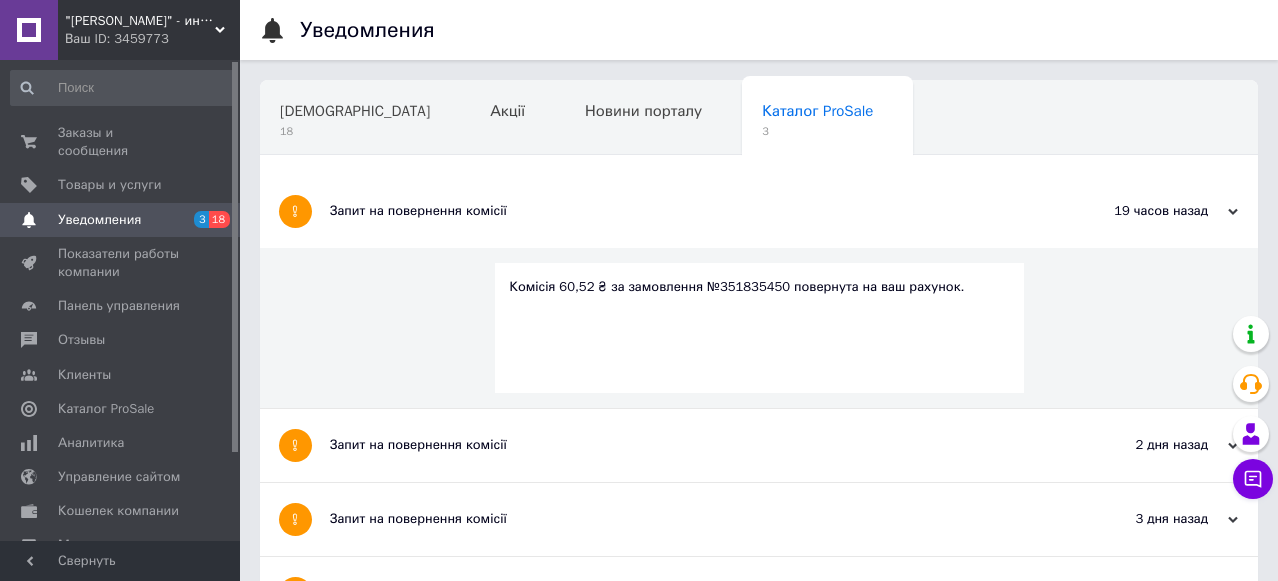 click on "Запит на повернення комісії" at bounding box center (684, 445) 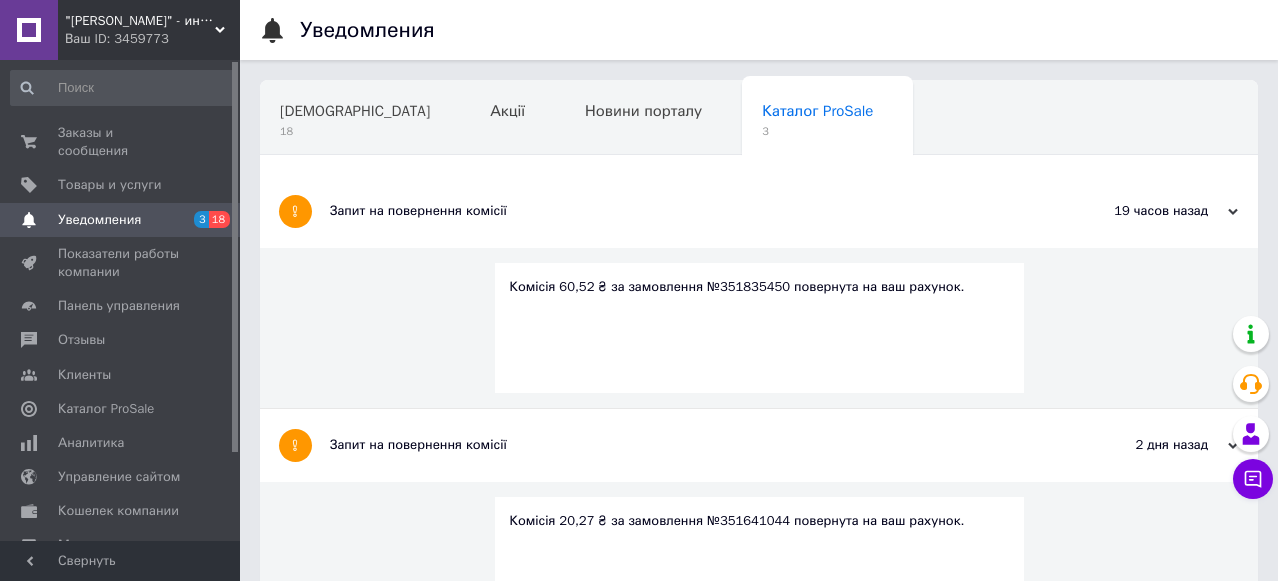 scroll, scrollTop: 261, scrollLeft: 0, axis: vertical 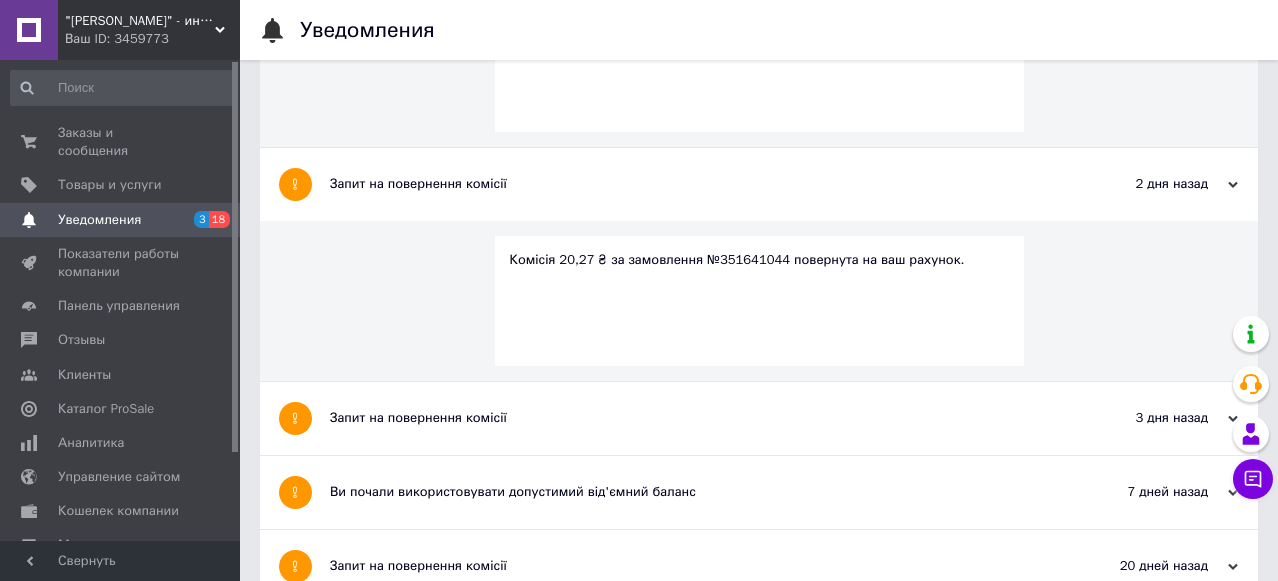 click on "Запит на повернення комісії" at bounding box center [684, 418] 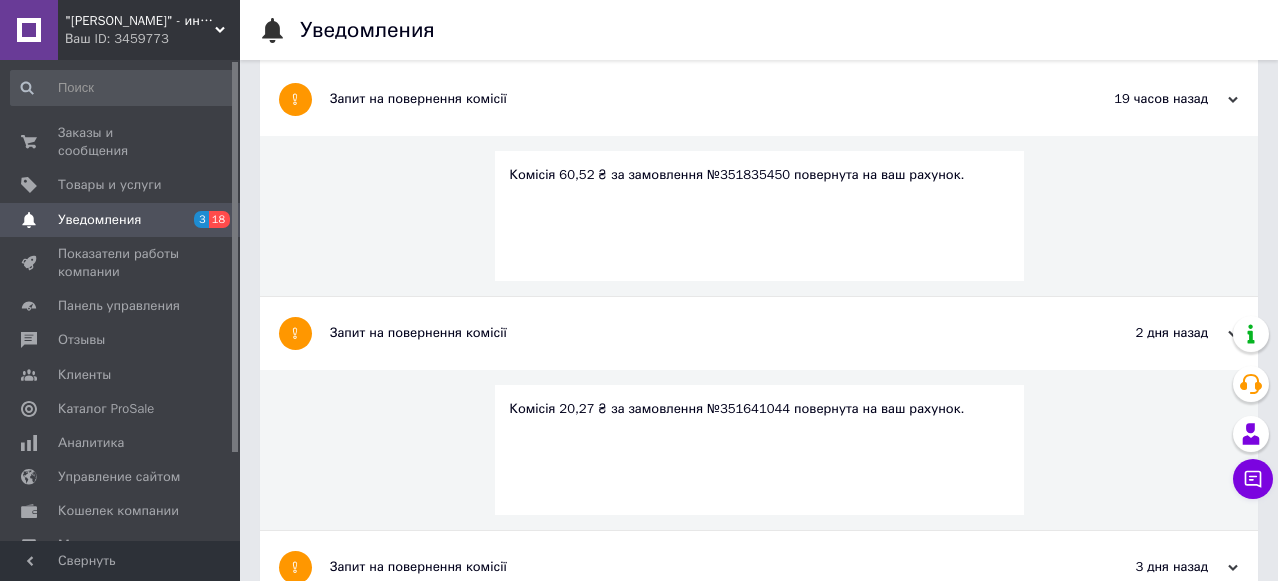 scroll, scrollTop: 0, scrollLeft: 0, axis: both 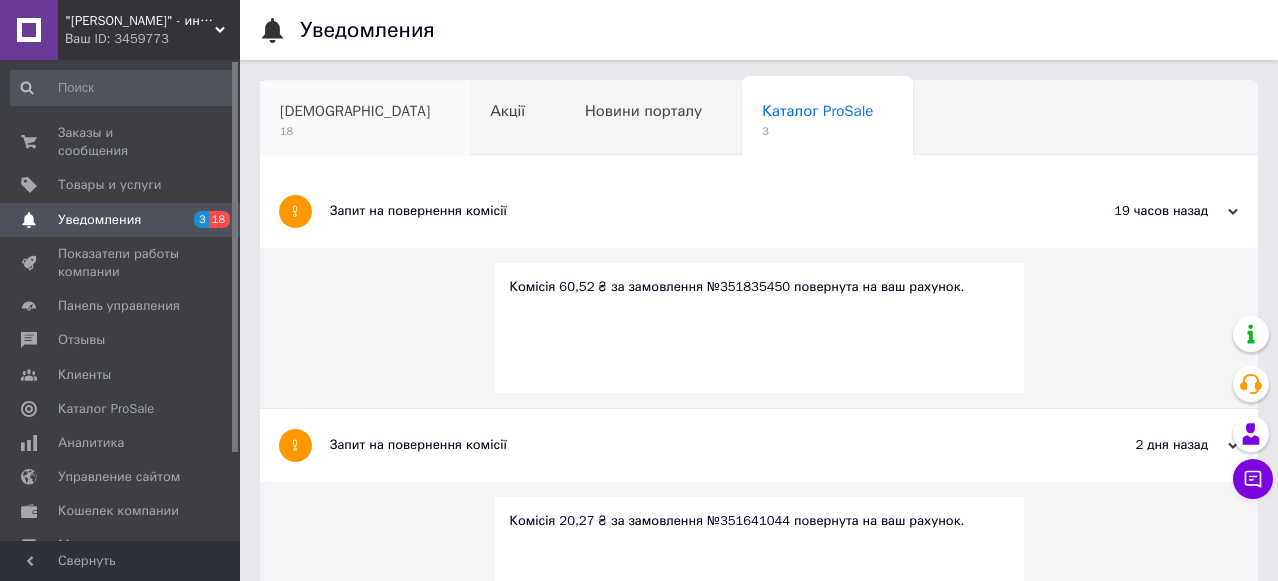 click on "[DEMOGRAPHIC_DATA]" at bounding box center [355, 111] 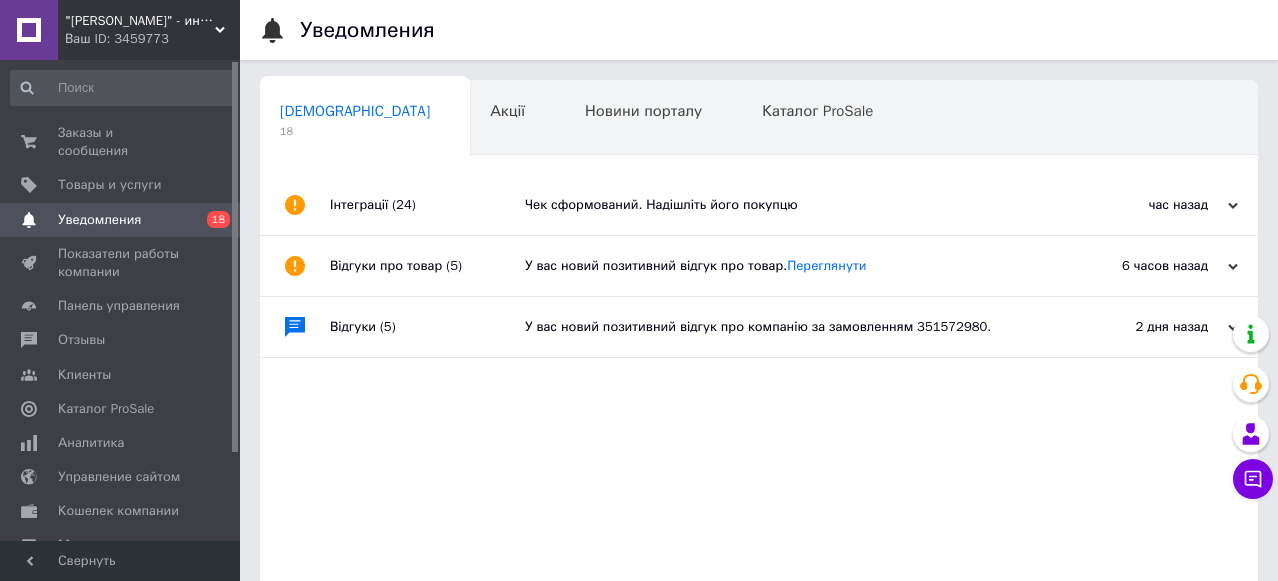 click on "У вас новий позитивний відгук про компанію за замовленням 351572980." at bounding box center [781, 327] 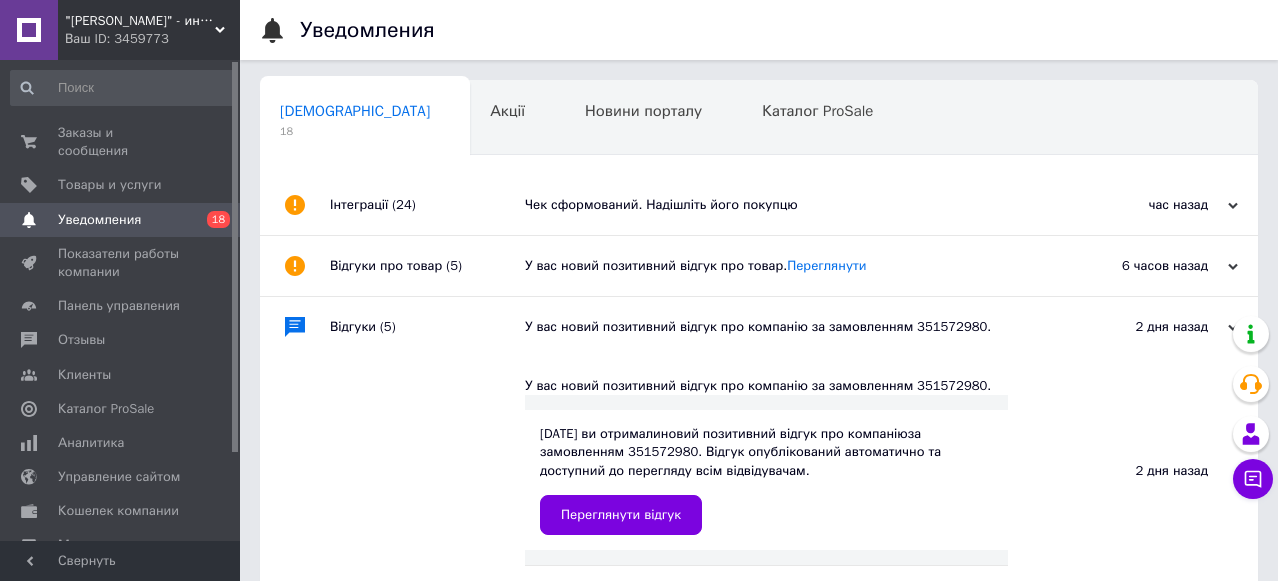 click on "У вас новий позитивний відгук про товар.  [GEOGRAPHIC_DATA]" at bounding box center [781, 266] 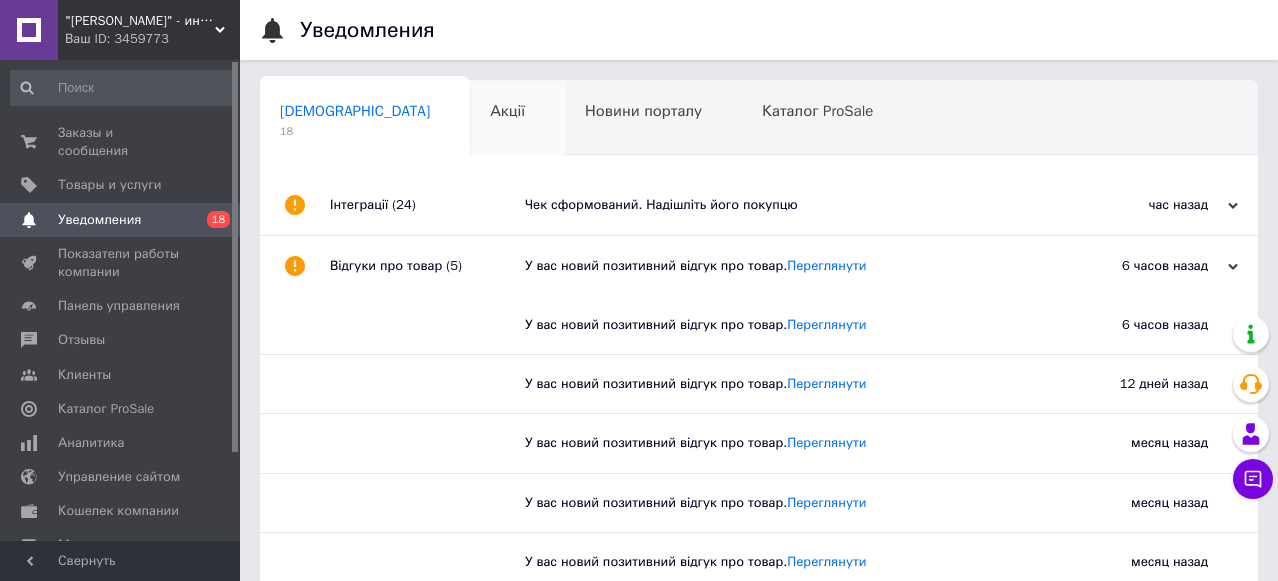 click on "Акції" at bounding box center (517, 119) 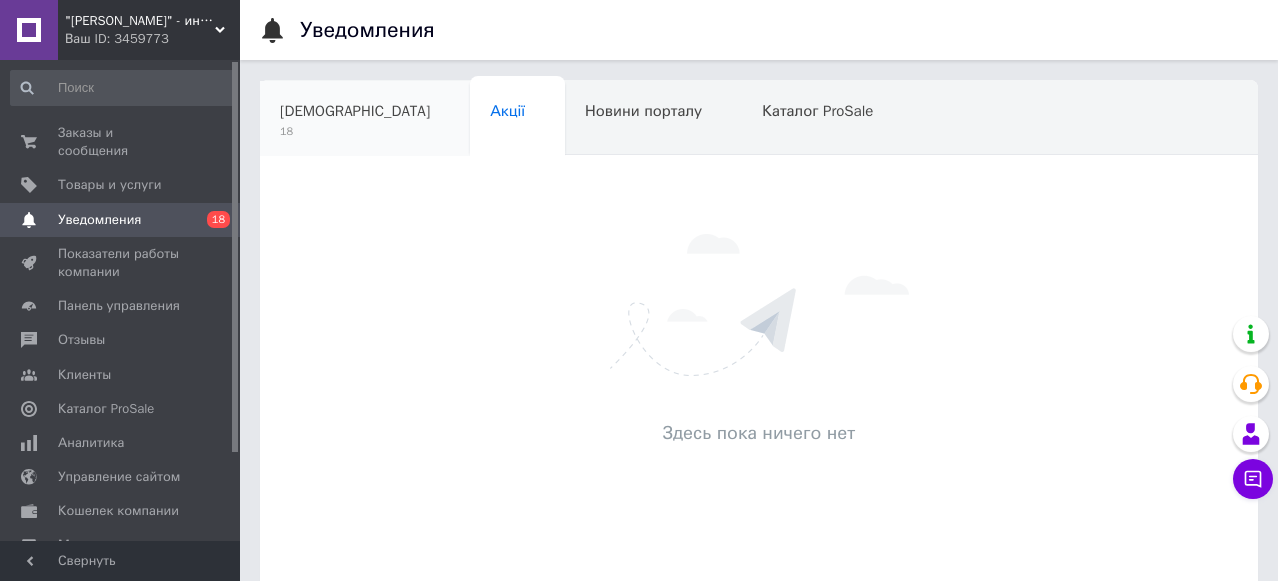 click on "[DEMOGRAPHIC_DATA]" at bounding box center (355, 111) 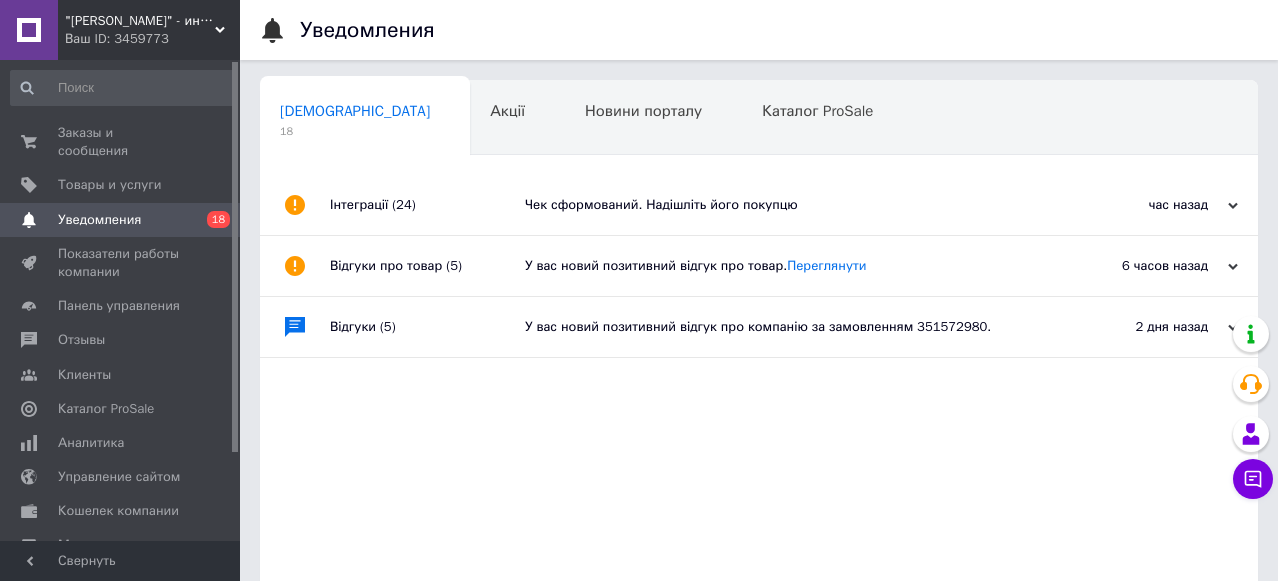 click on "Чек сформований. Надішліть його покупцю" at bounding box center (781, 205) 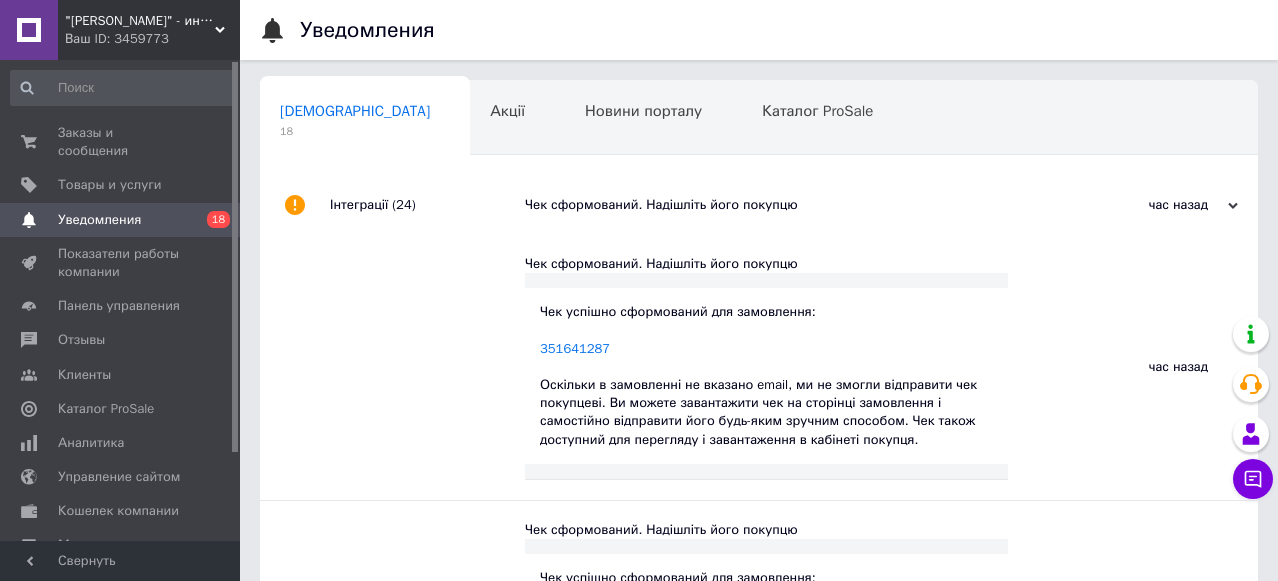 click on "[DEMOGRAPHIC_DATA] 18" at bounding box center (365, 119) 